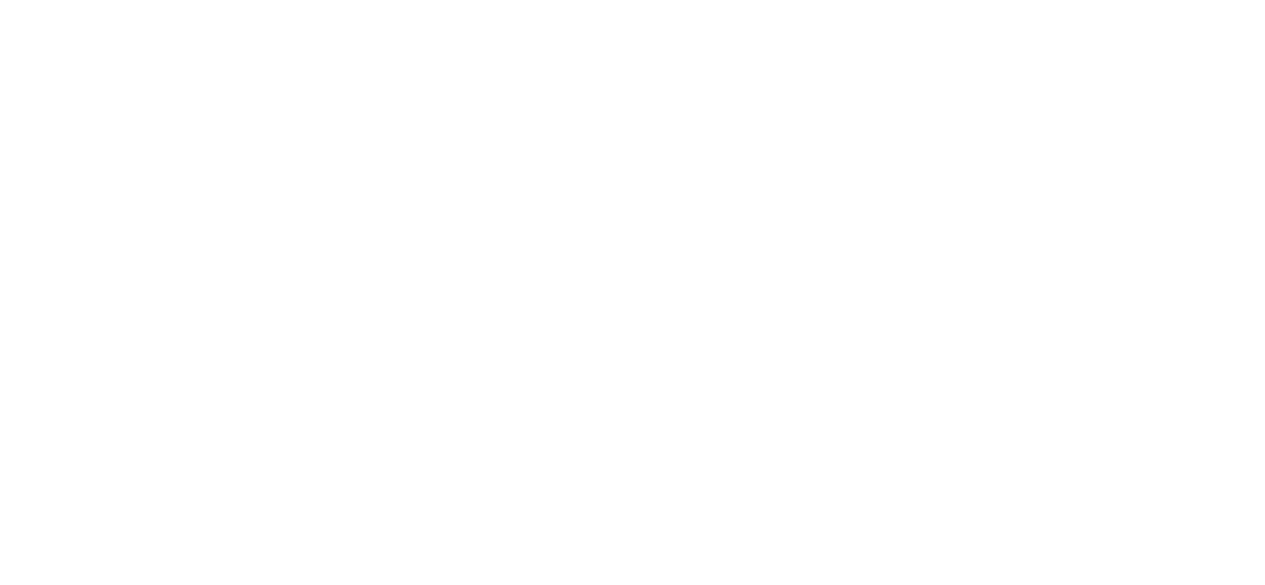 scroll, scrollTop: 5, scrollLeft: 0, axis: vertical 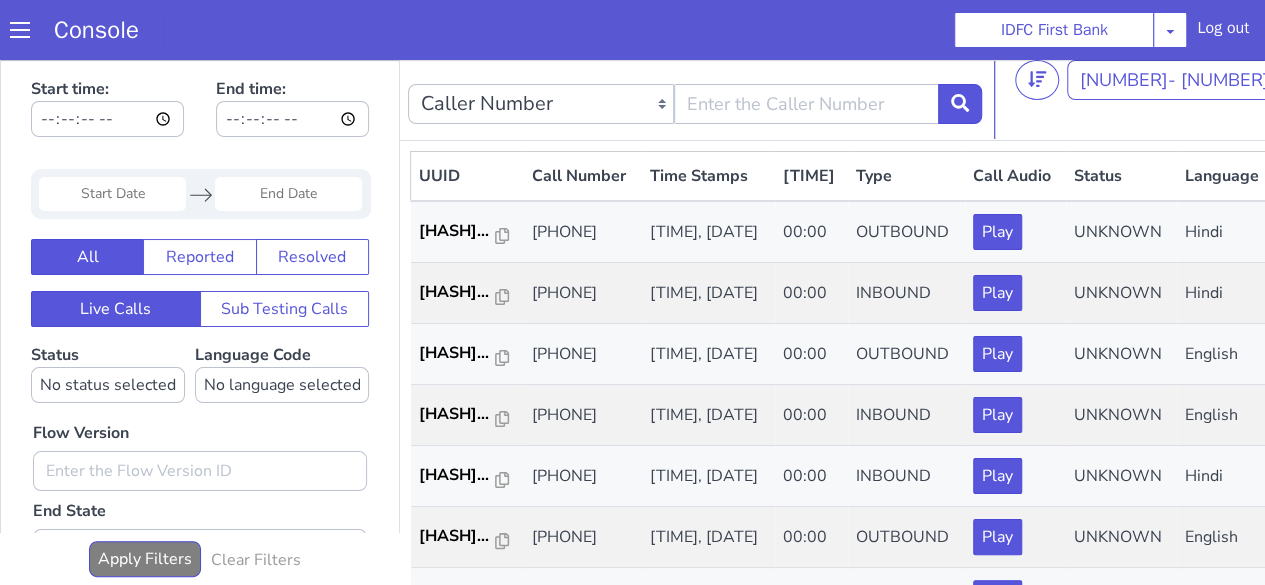 click on "Console" at bounding box center (96, 30) 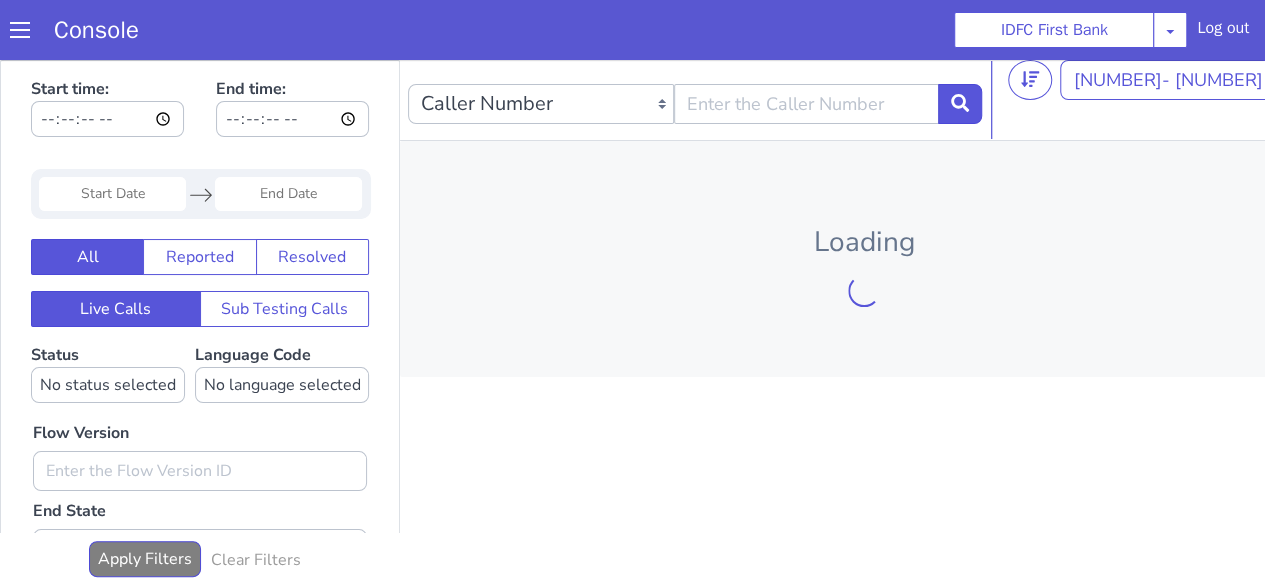 scroll, scrollTop: 0, scrollLeft: 0, axis: both 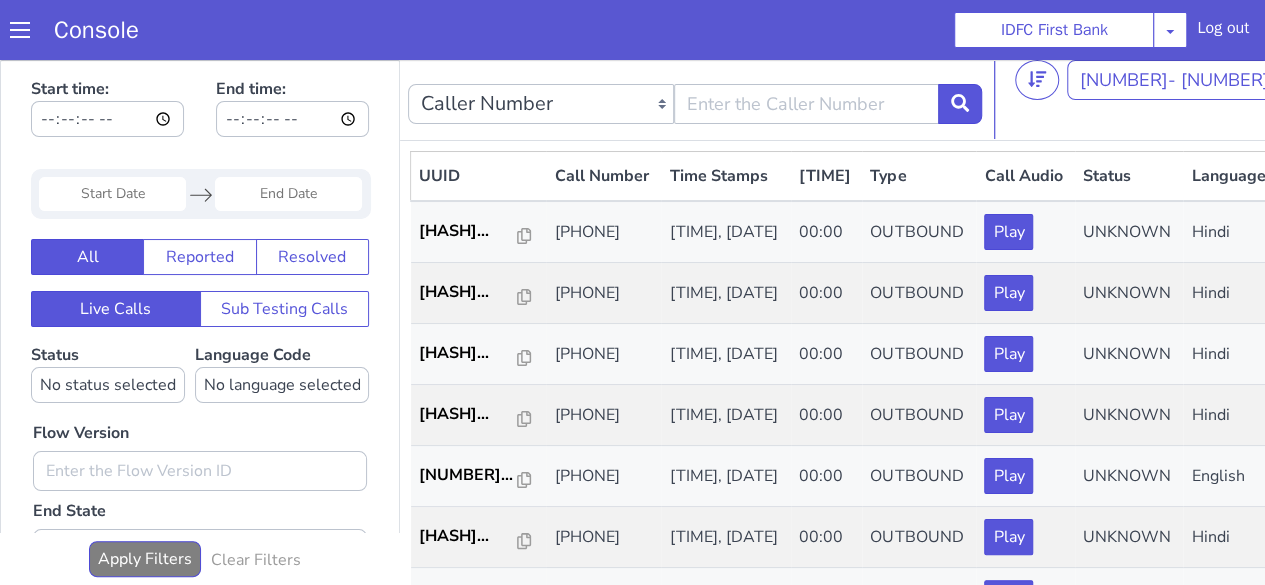 click at bounding box center [20, 30] 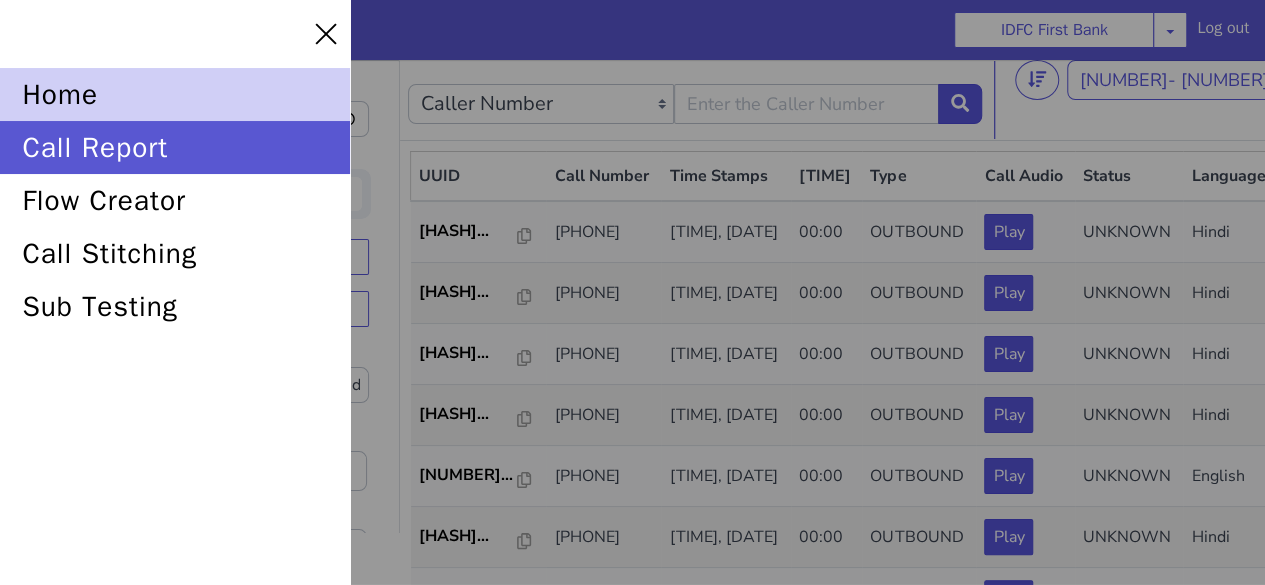 click on "home" at bounding box center [180, 82] 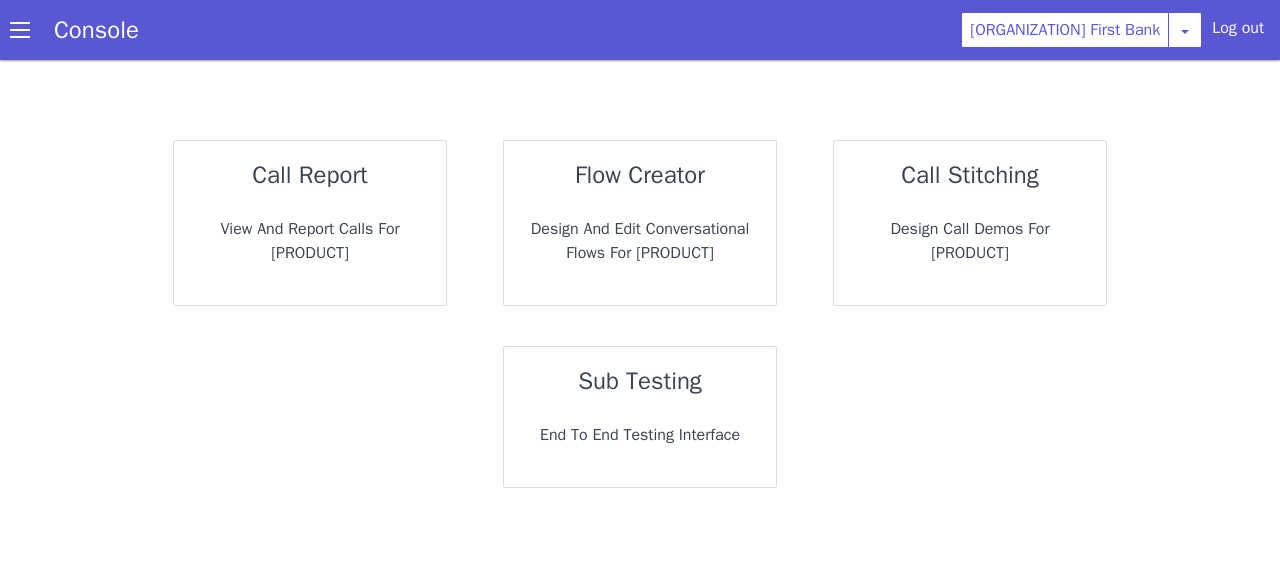 scroll, scrollTop: 0, scrollLeft: 0, axis: both 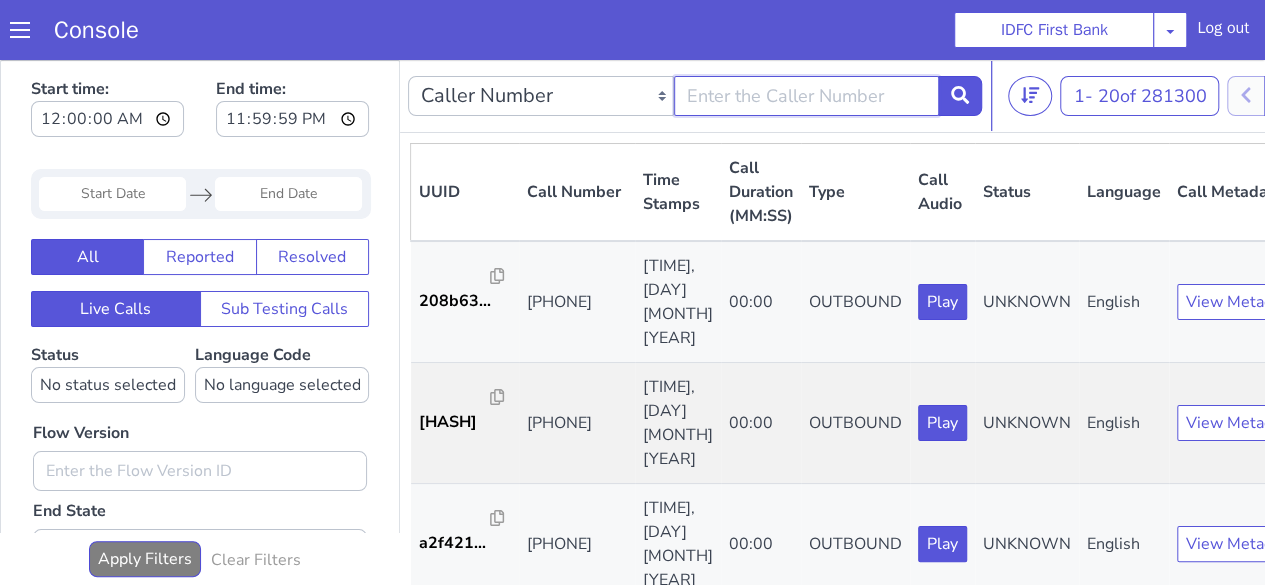 click at bounding box center [807, 96] 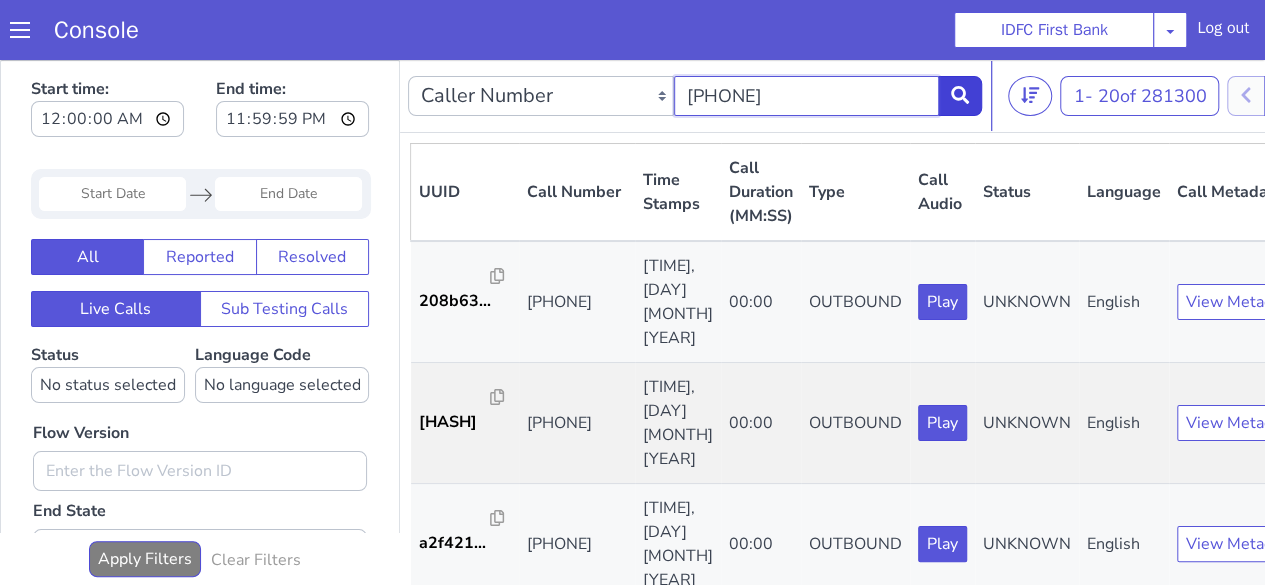 type on "[PHONE]" 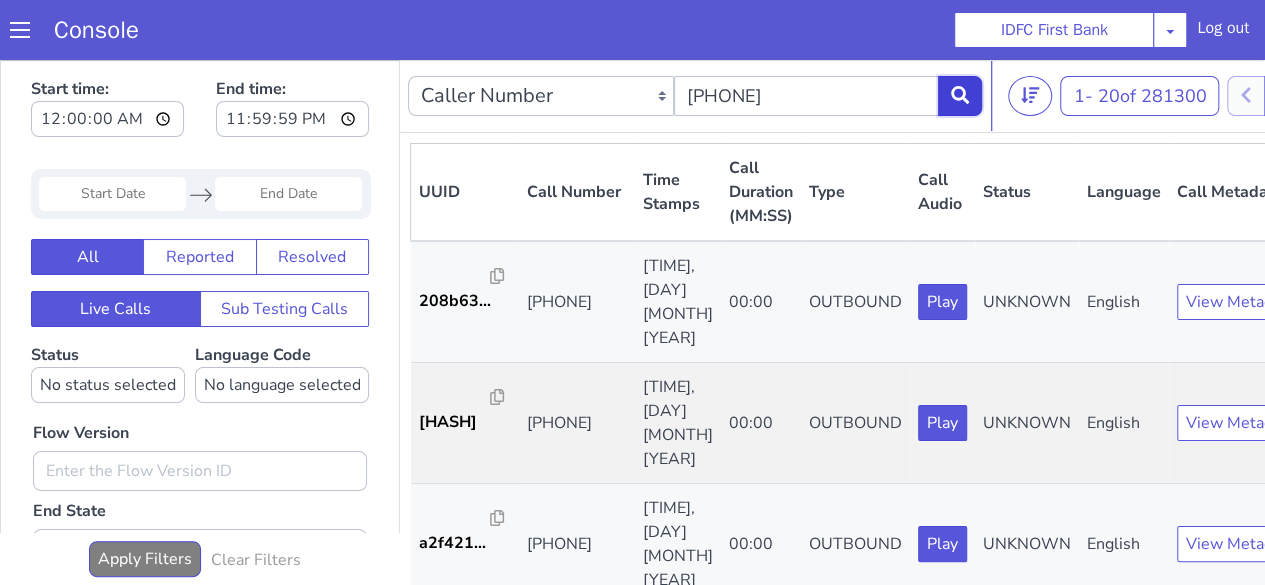 click at bounding box center [960, 96] 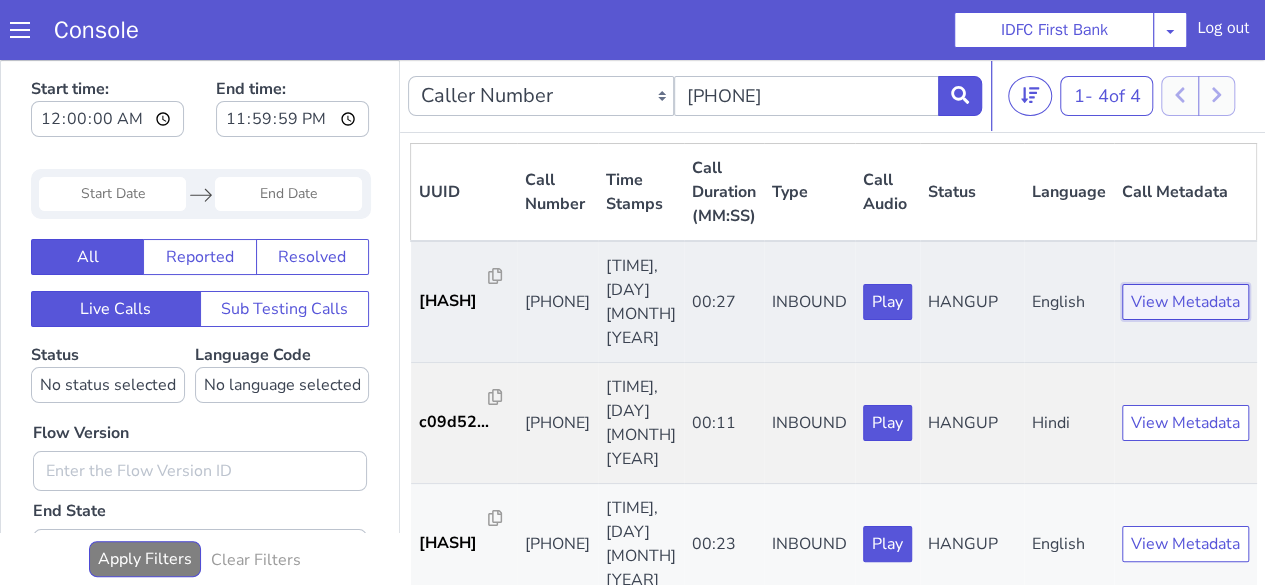 click on "View Metadata" at bounding box center (1185, 302) 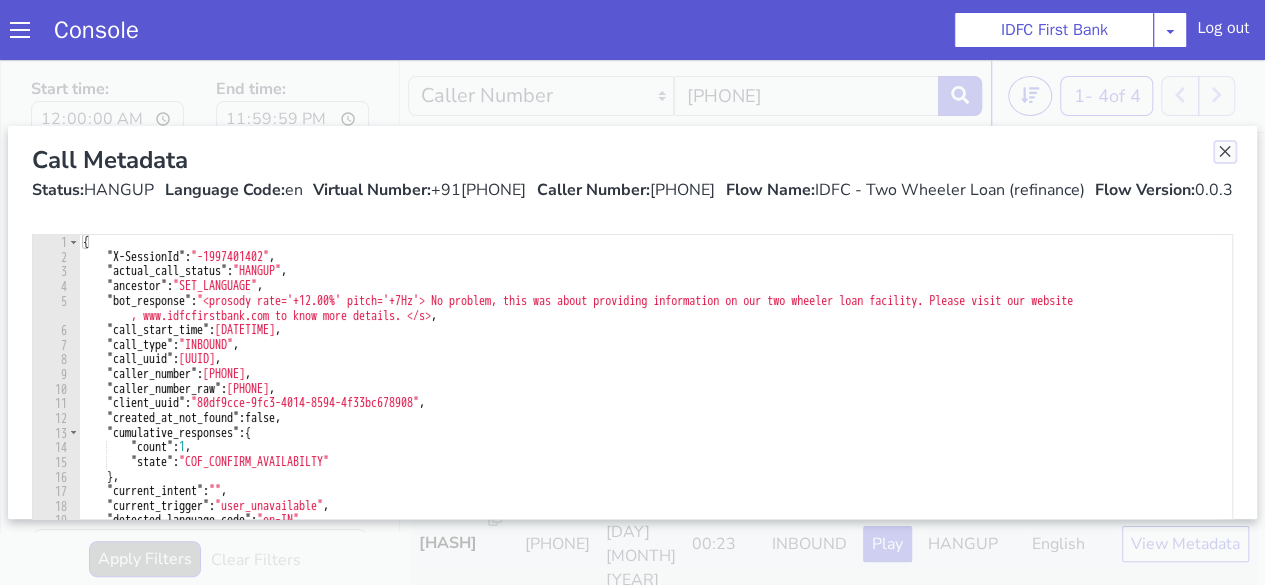 click at bounding box center [1225, 152] 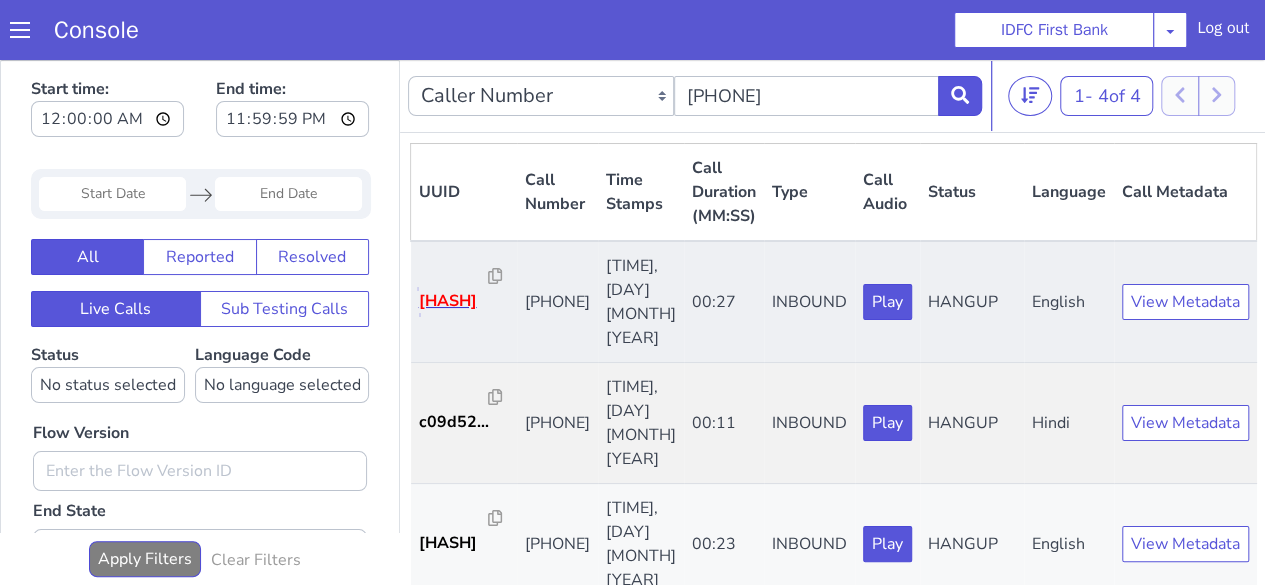 click on "2c4244..." at bounding box center (454, 301) 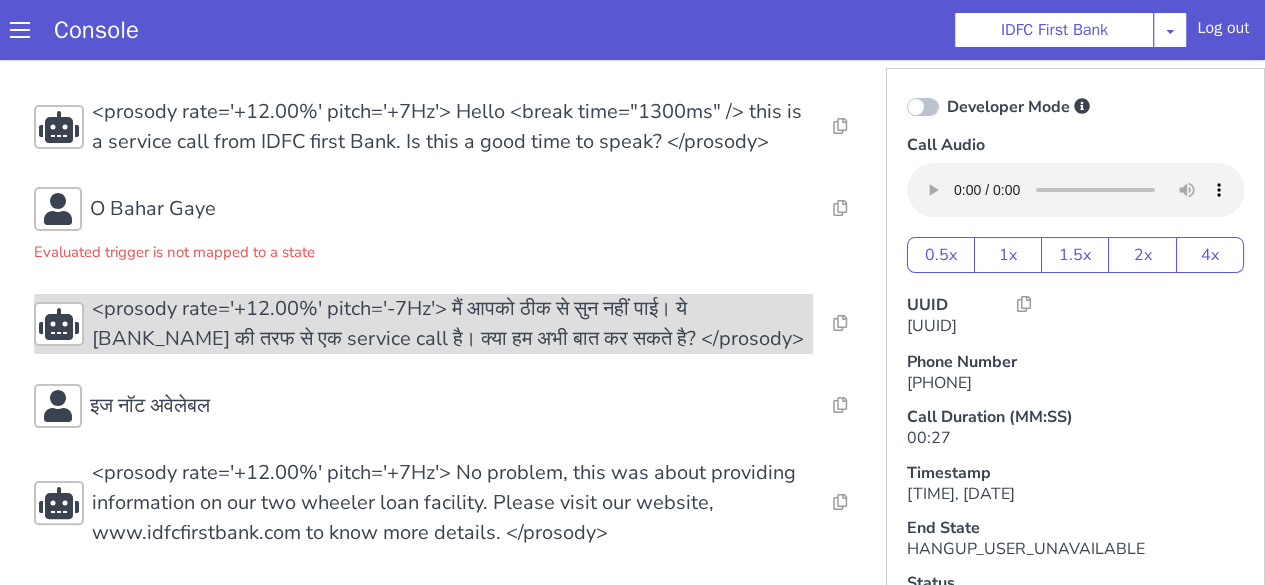 scroll, scrollTop: 5, scrollLeft: 0, axis: vertical 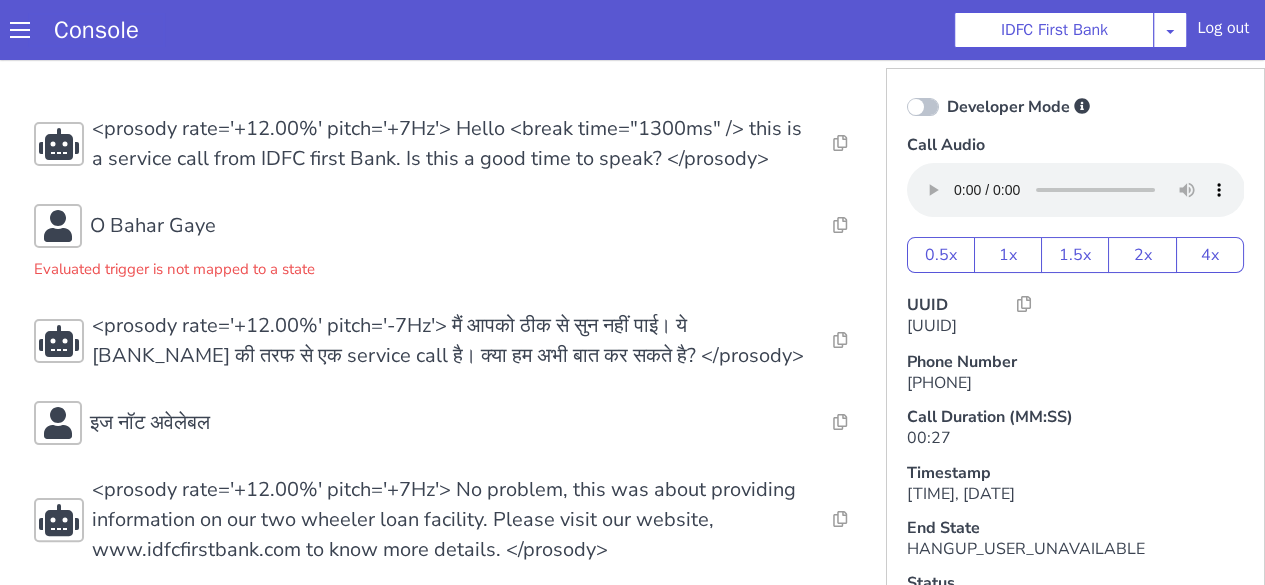 click on "Console" at bounding box center (96, 30) 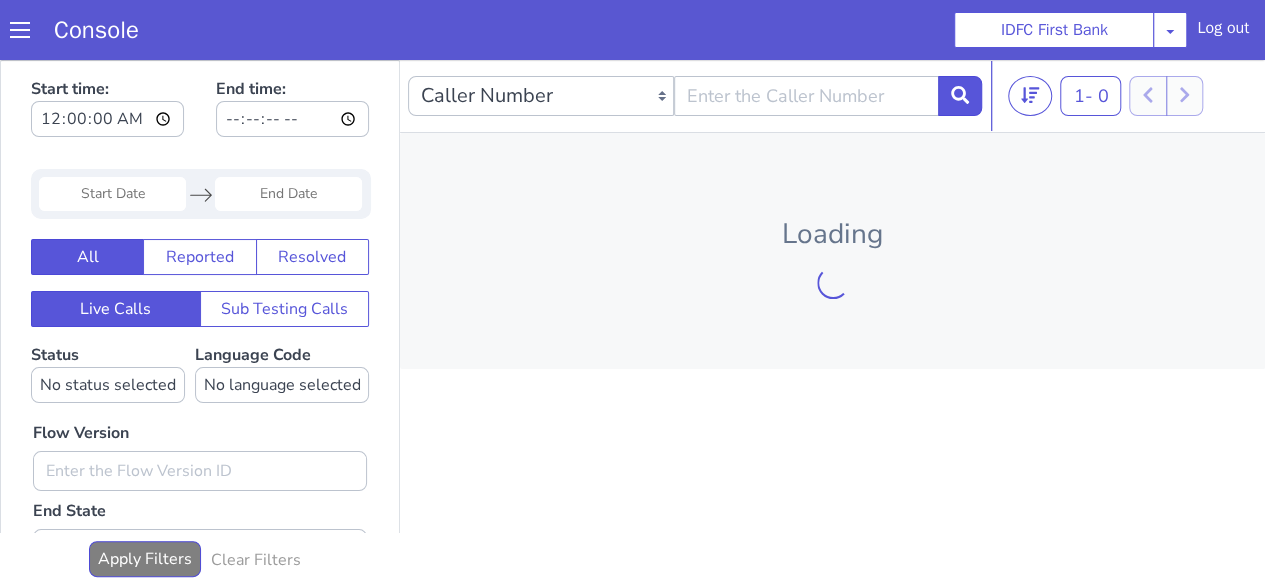 scroll, scrollTop: 0, scrollLeft: 0, axis: both 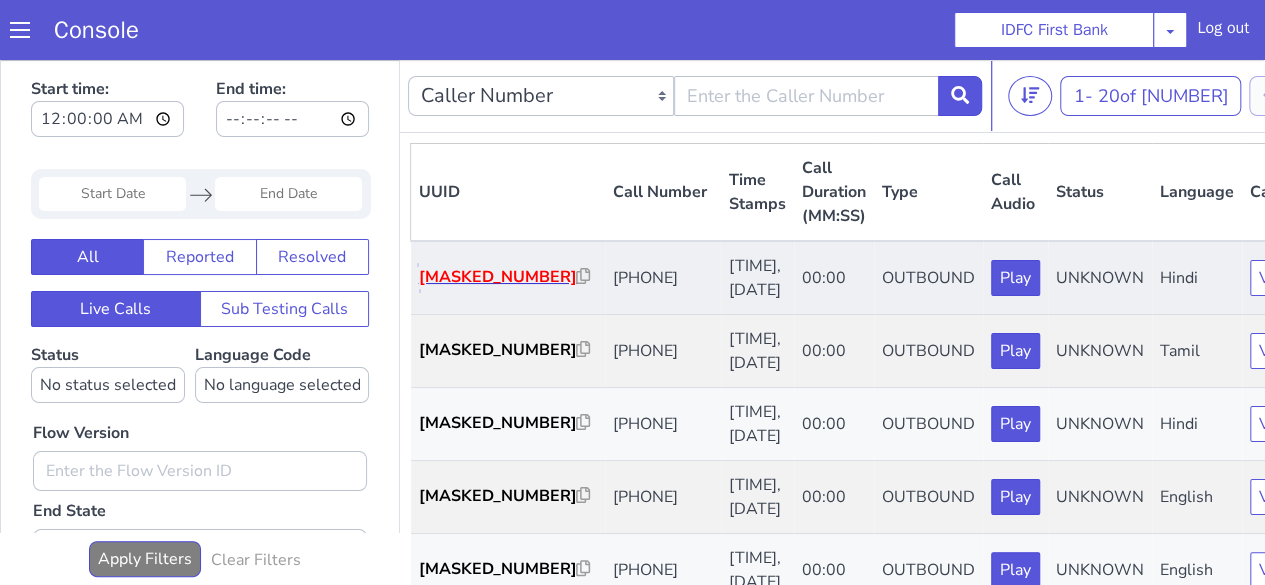 click on "[MASKED_NUMBER]" at bounding box center [498, 277] 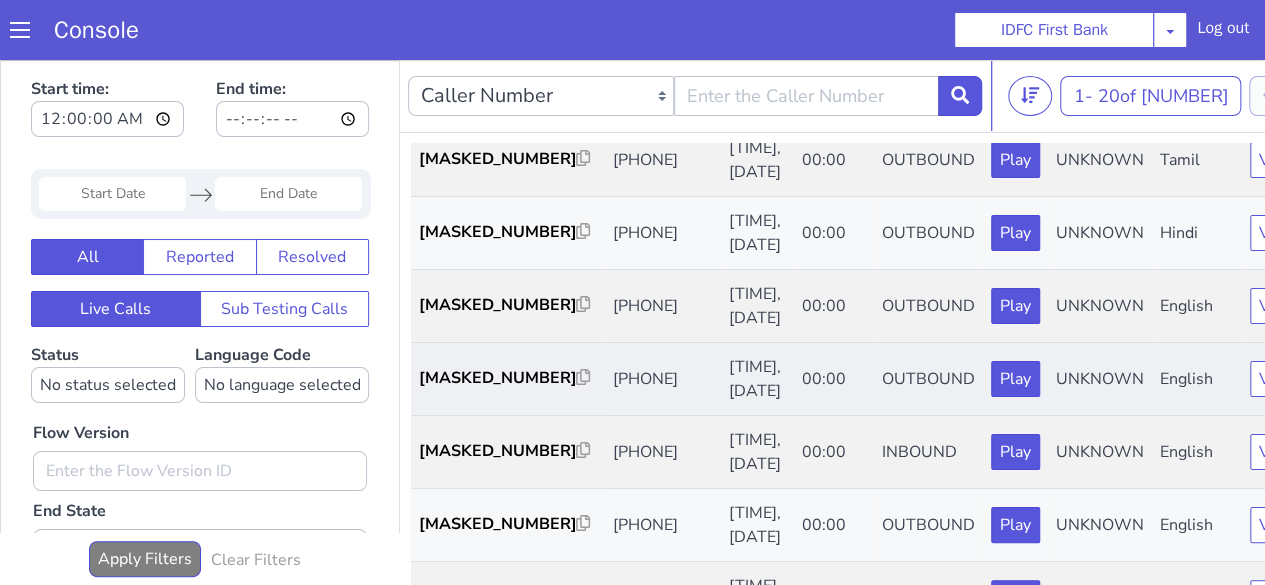 scroll, scrollTop: 192, scrollLeft: 0, axis: vertical 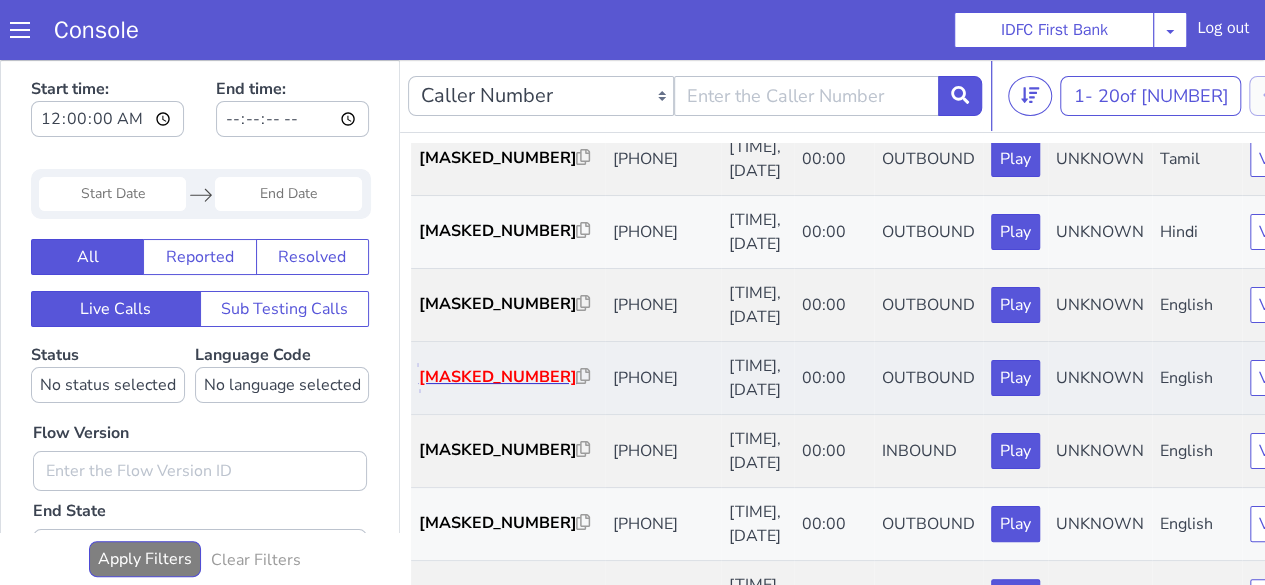 click on "47d2f7..." at bounding box center [498, 377] 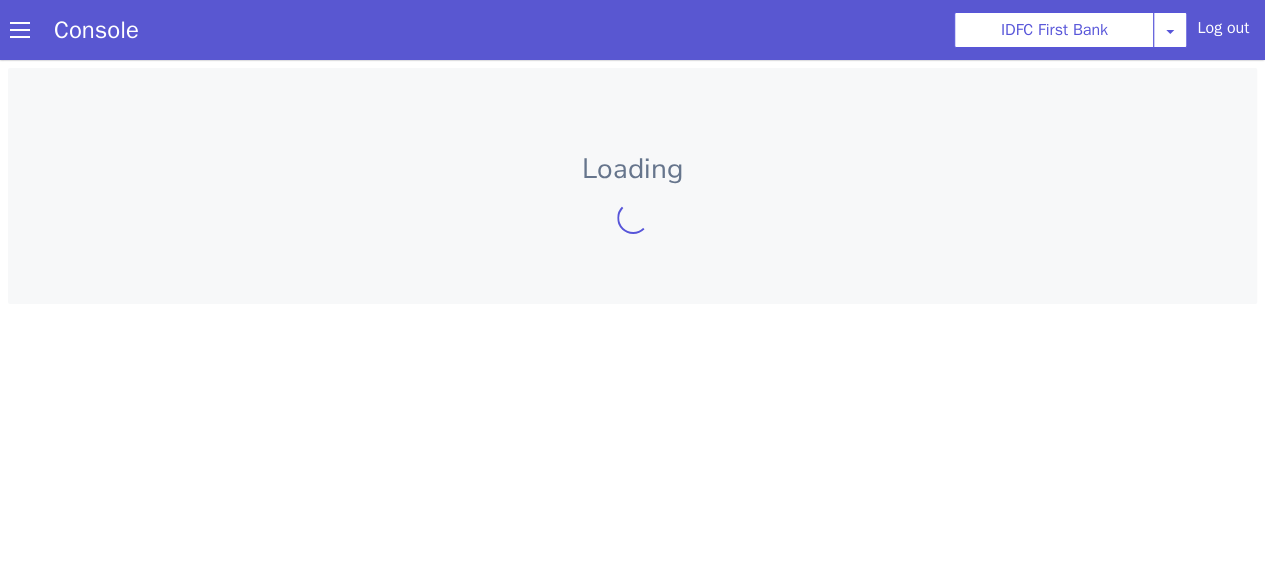 scroll, scrollTop: 0, scrollLeft: 0, axis: both 